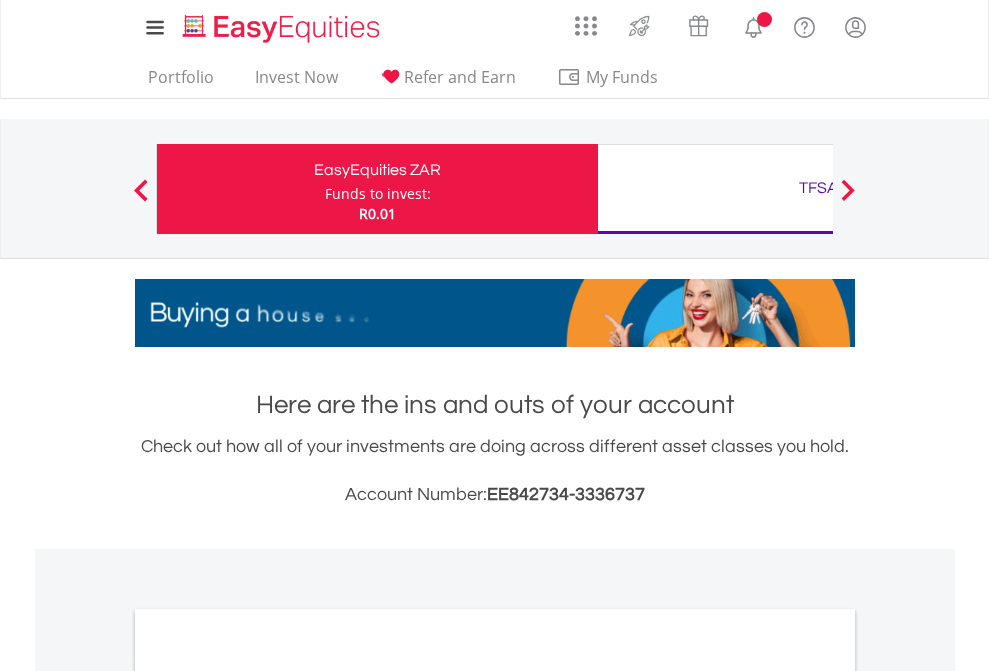 scroll, scrollTop: 0, scrollLeft: 0, axis: both 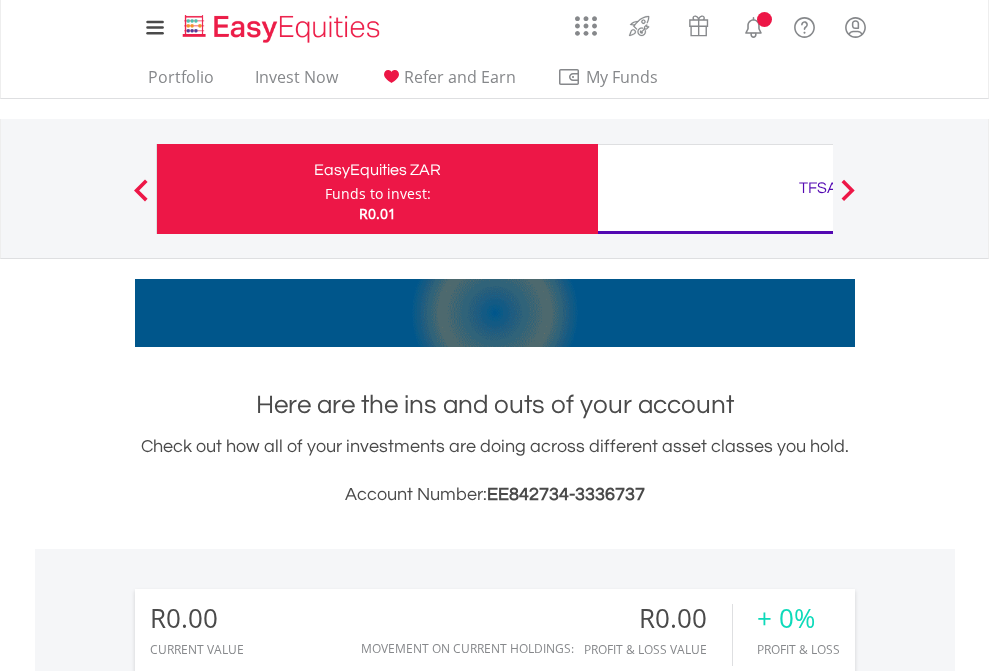 click on "Funds to invest:" at bounding box center (378, 194) 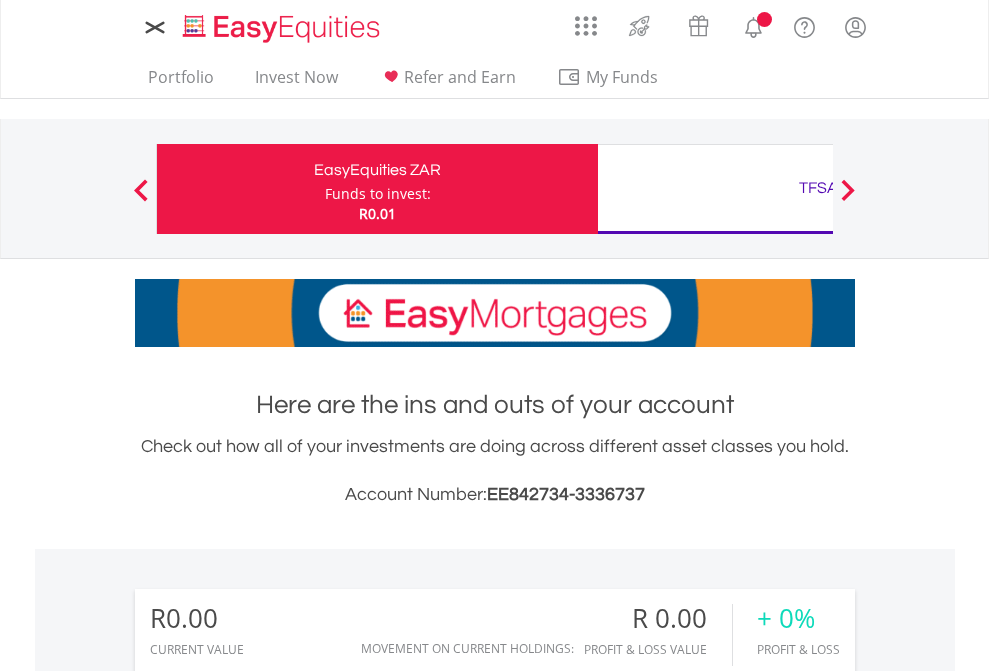 scroll, scrollTop: 0, scrollLeft: 0, axis: both 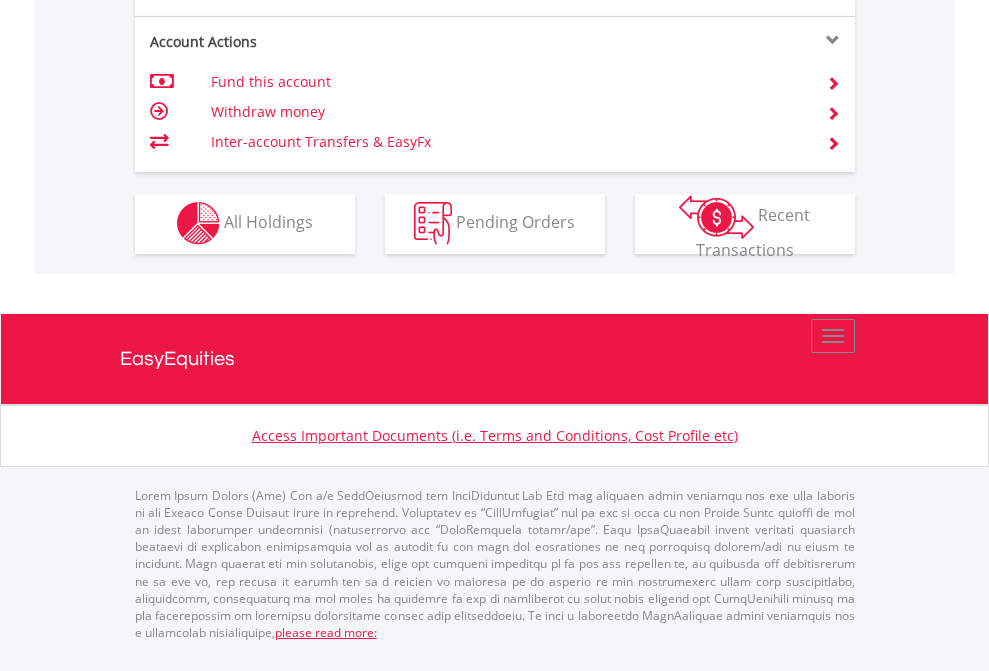 click on "Investment types" at bounding box center (706, -353) 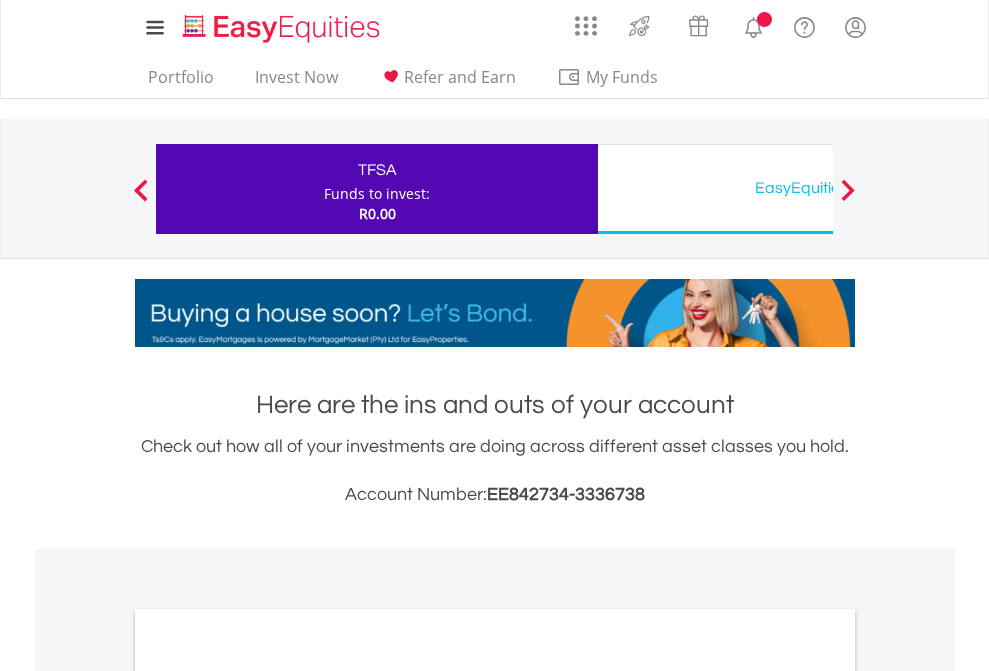 scroll, scrollTop: 0, scrollLeft: 0, axis: both 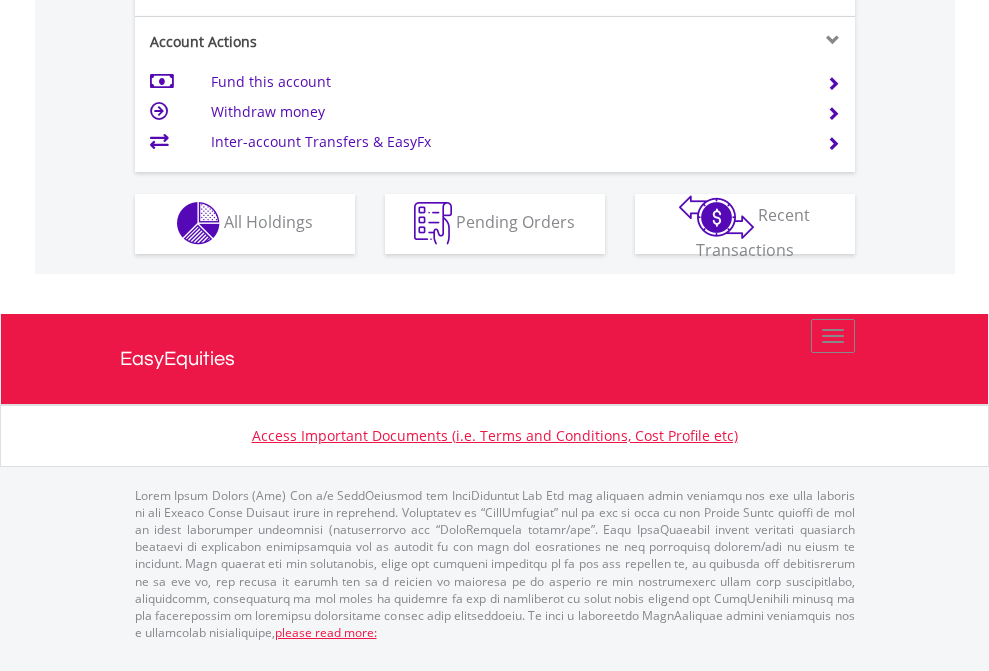 click on "Investment types" at bounding box center (706, -353) 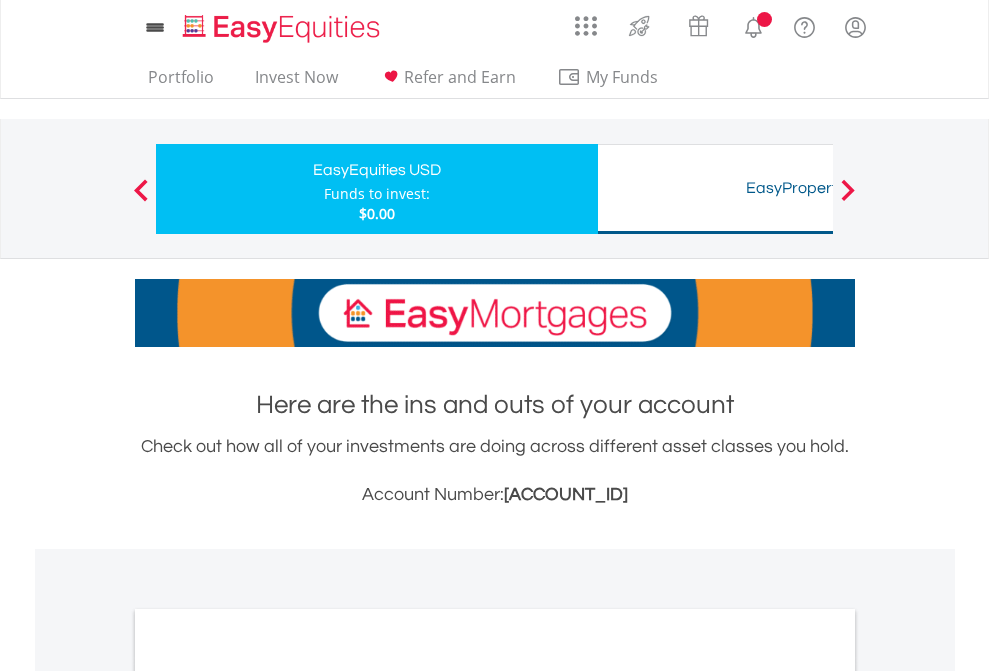 scroll, scrollTop: 0, scrollLeft: 0, axis: both 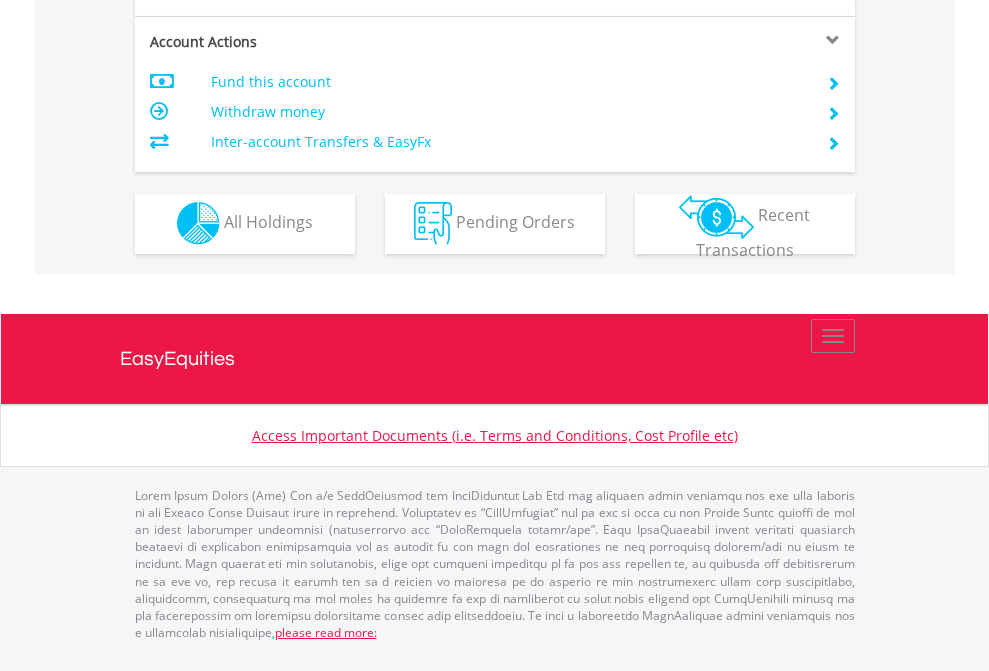 click on "Investment types" at bounding box center (706, -353) 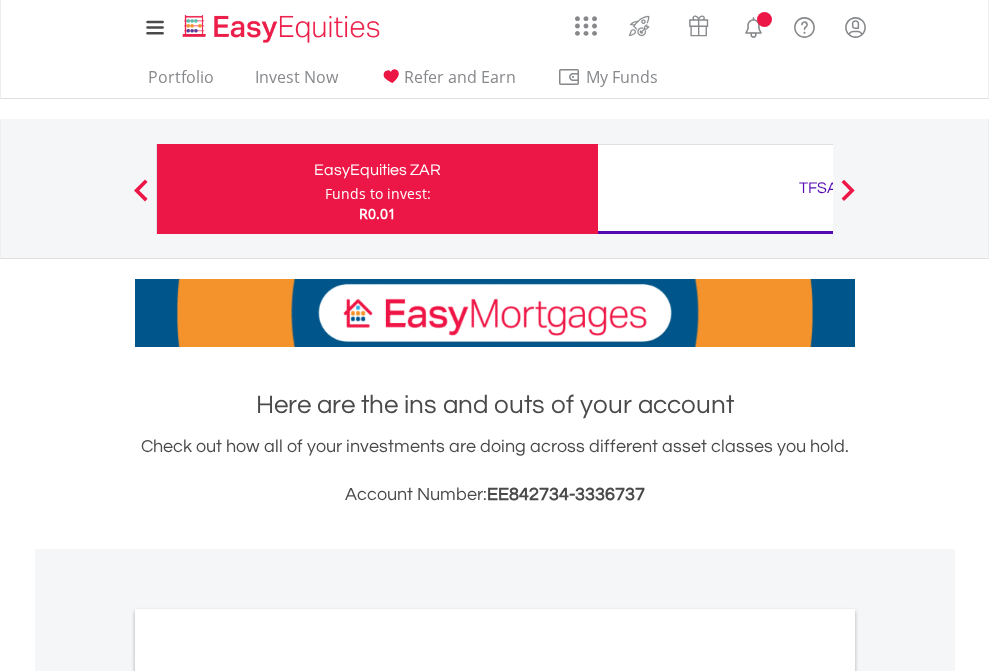 scroll, scrollTop: 0, scrollLeft: 0, axis: both 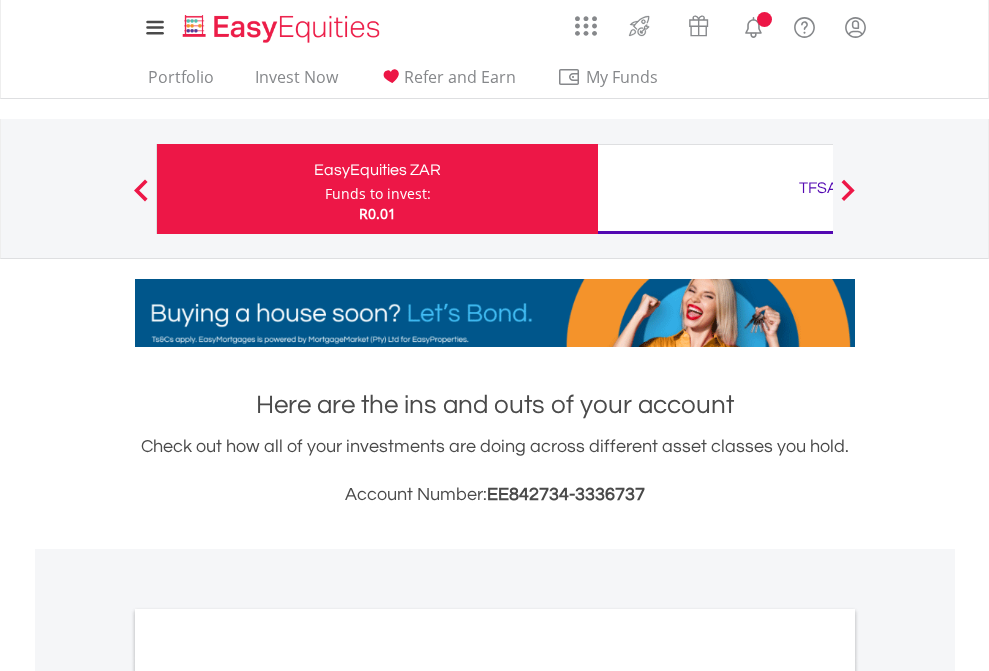 click on "All Holdings" at bounding box center [268, 1096] 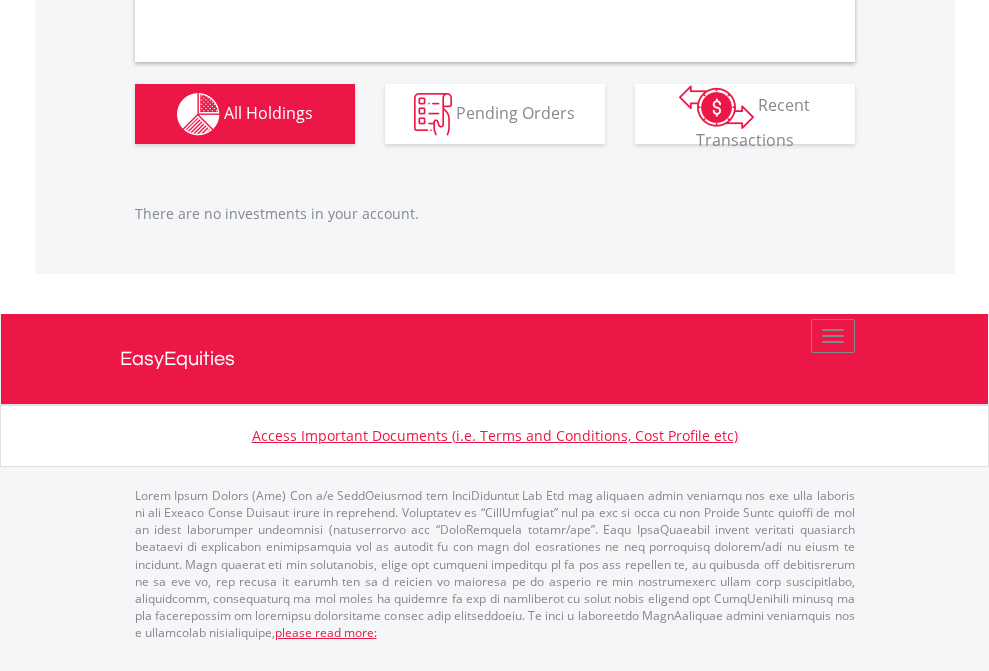 scroll, scrollTop: 1980, scrollLeft: 0, axis: vertical 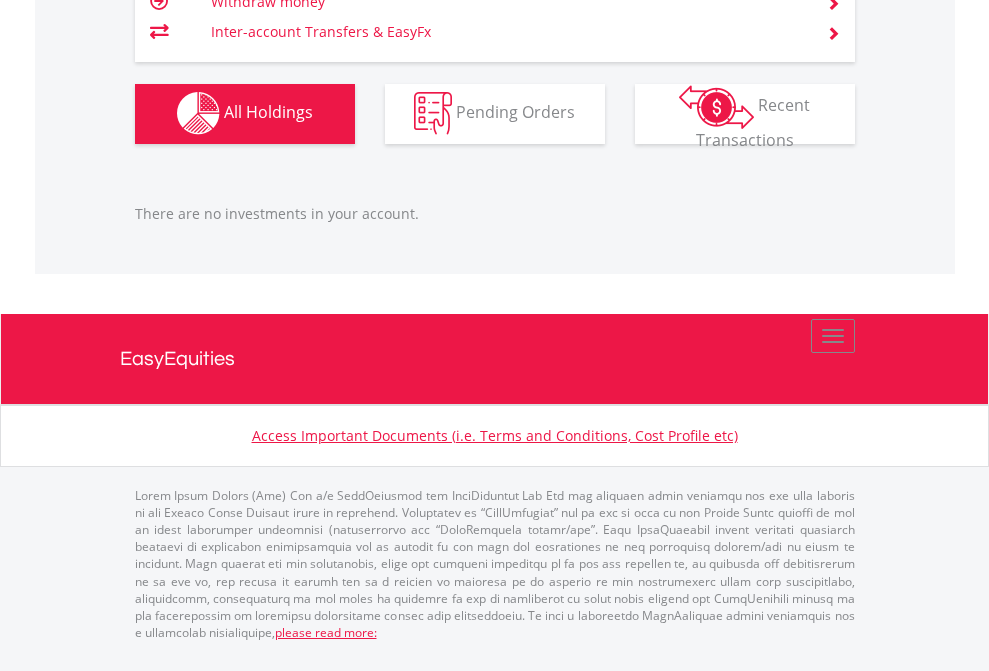 click on "TFSA" at bounding box center (818, -1142) 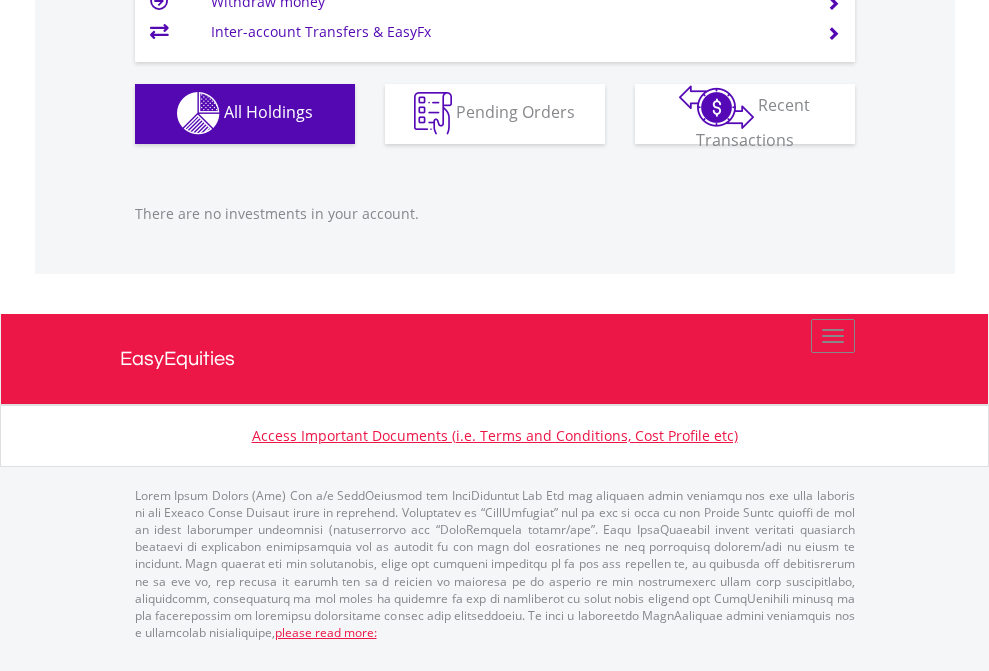 scroll, scrollTop: 1980, scrollLeft: 0, axis: vertical 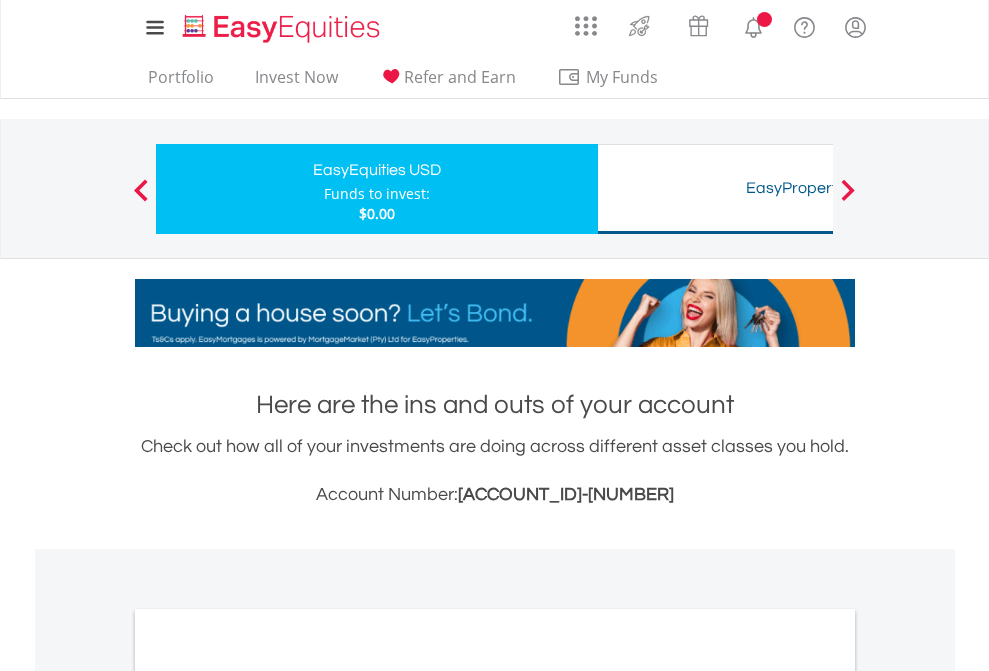click on "All Holdings" at bounding box center [268, 1096] 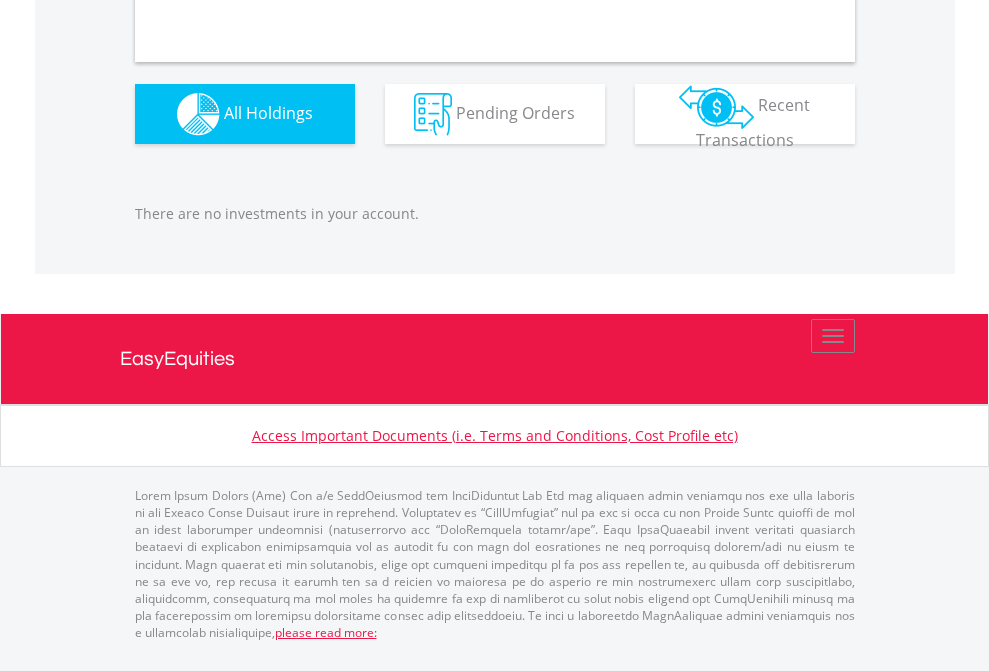 scroll, scrollTop: 1980, scrollLeft: 0, axis: vertical 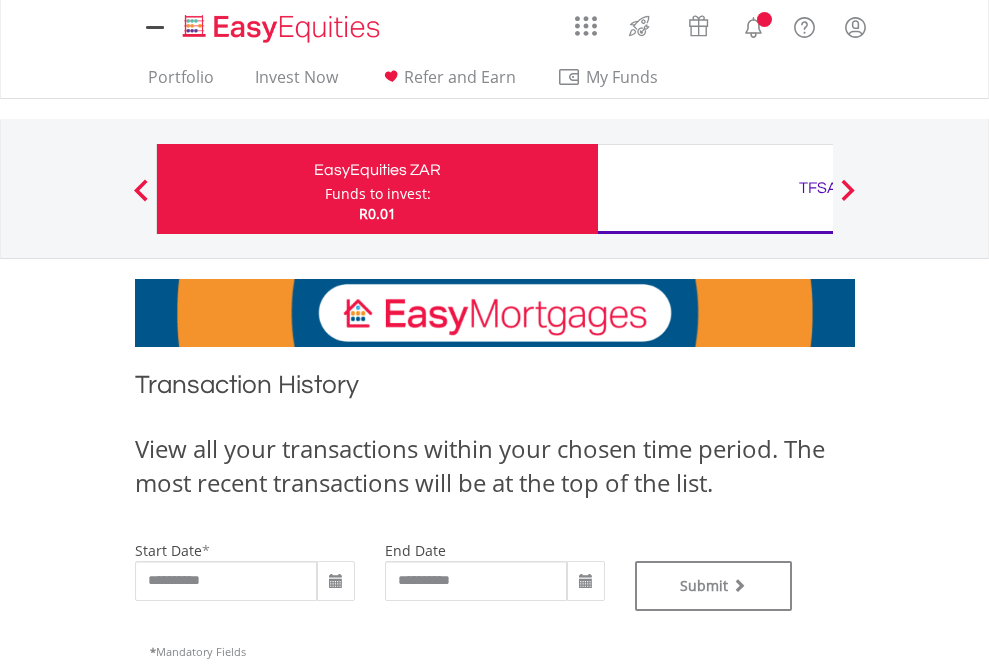 type on "**********" 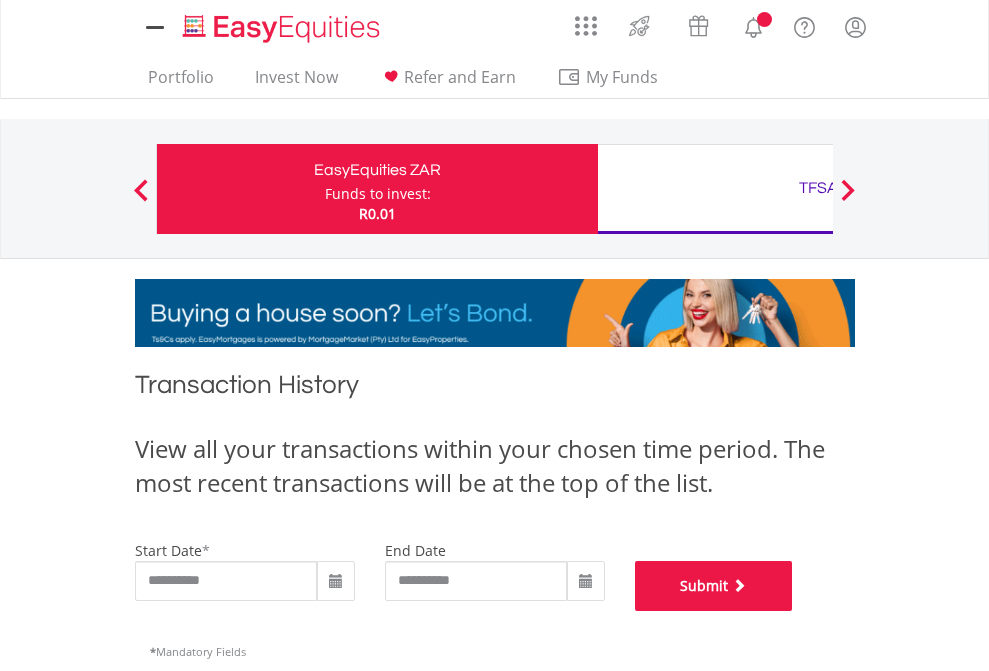 click on "Submit" at bounding box center [714, 586] 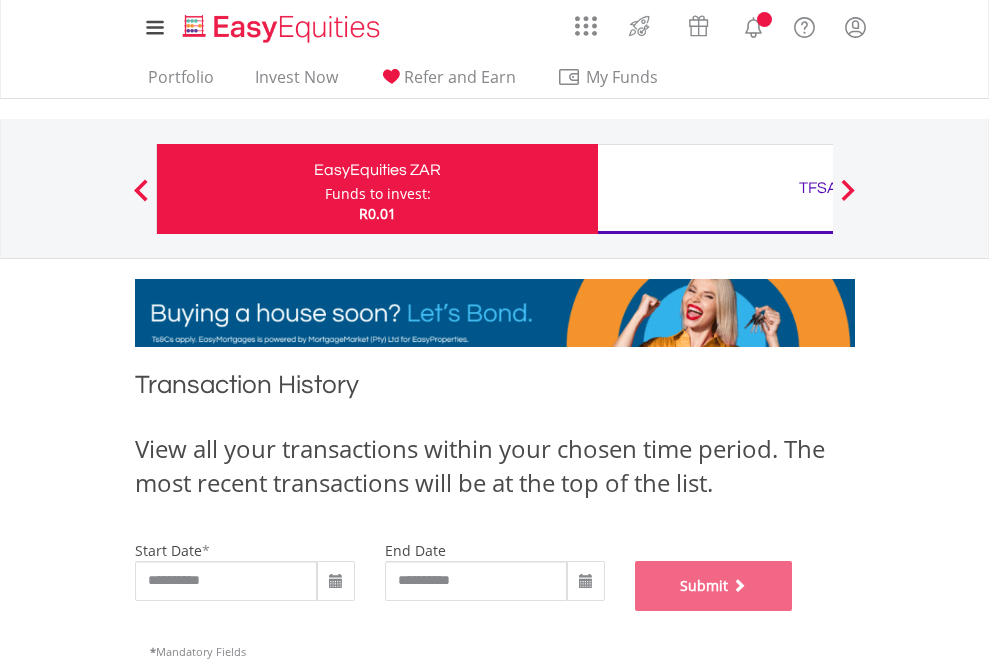 scroll, scrollTop: 811, scrollLeft: 0, axis: vertical 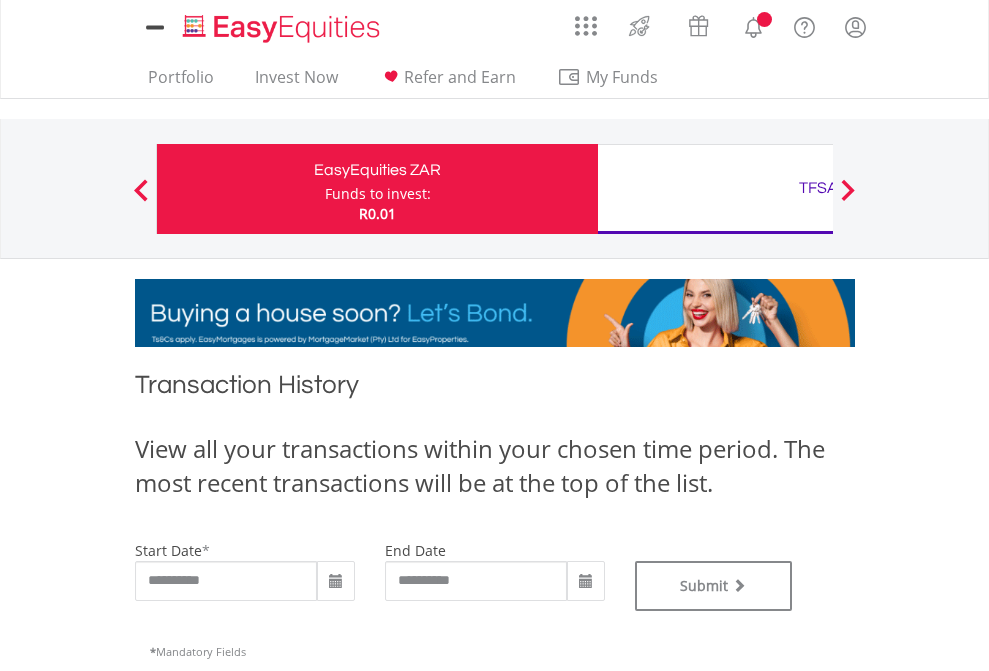click on "TFSA" at bounding box center (818, 188) 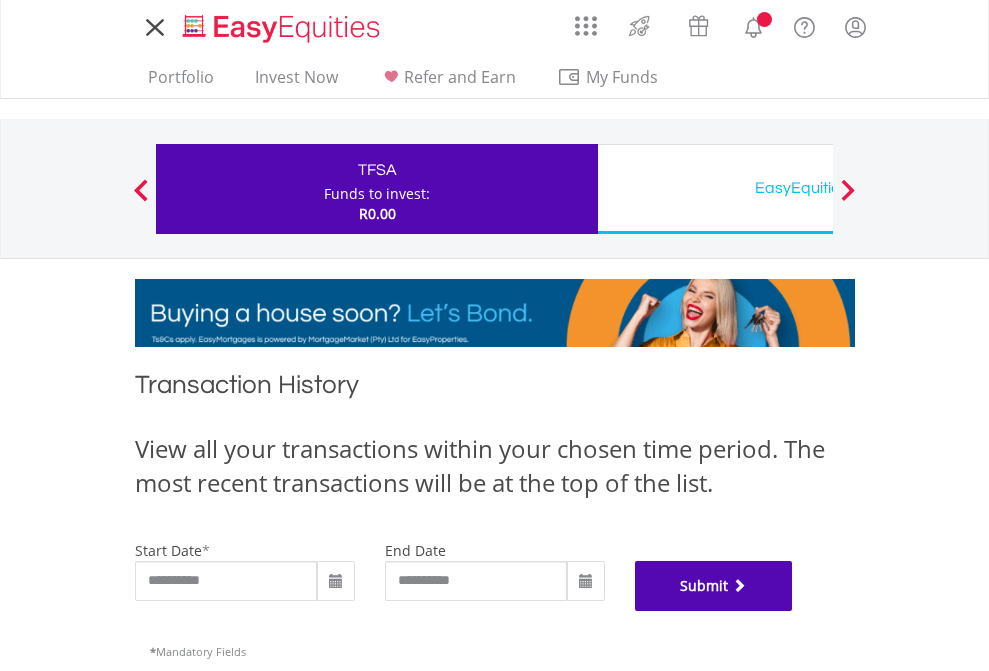click on "Submit" at bounding box center (714, 586) 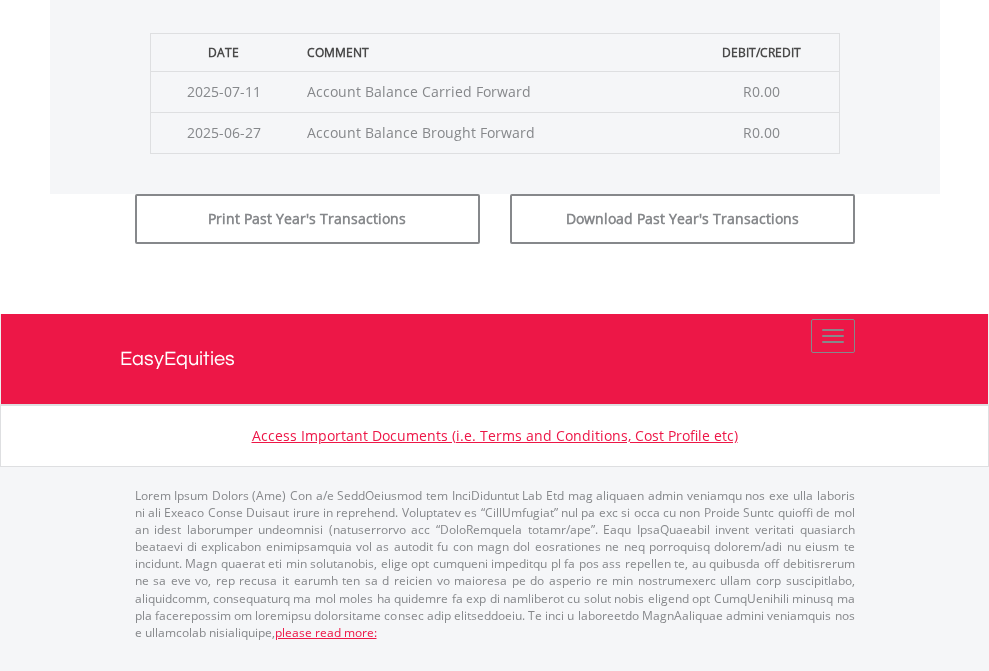 scroll, scrollTop: 811, scrollLeft: 0, axis: vertical 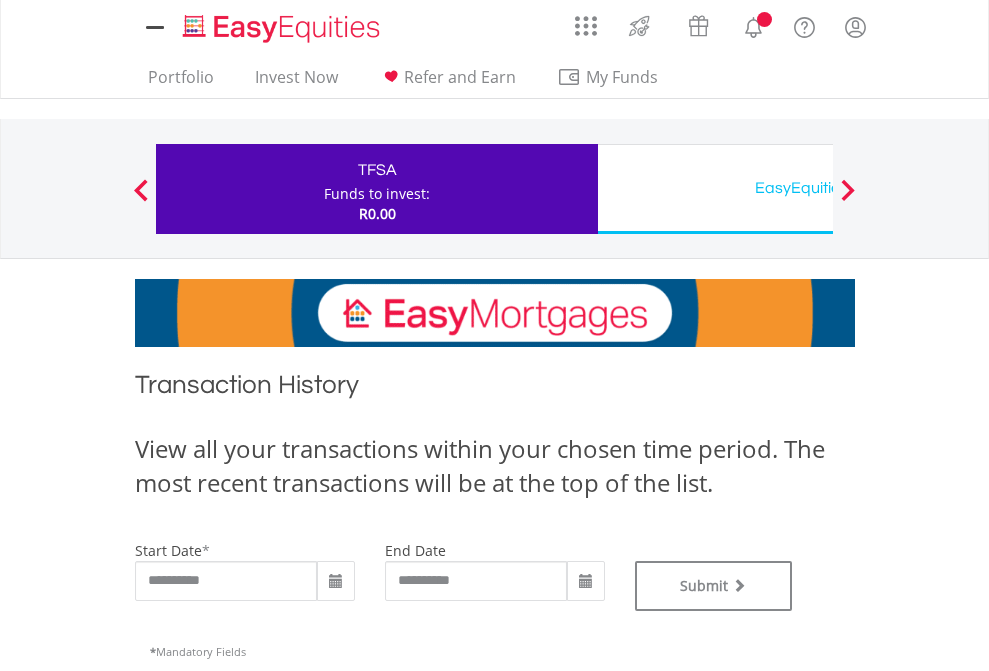 click on "EasyEquities USD" at bounding box center (818, 188) 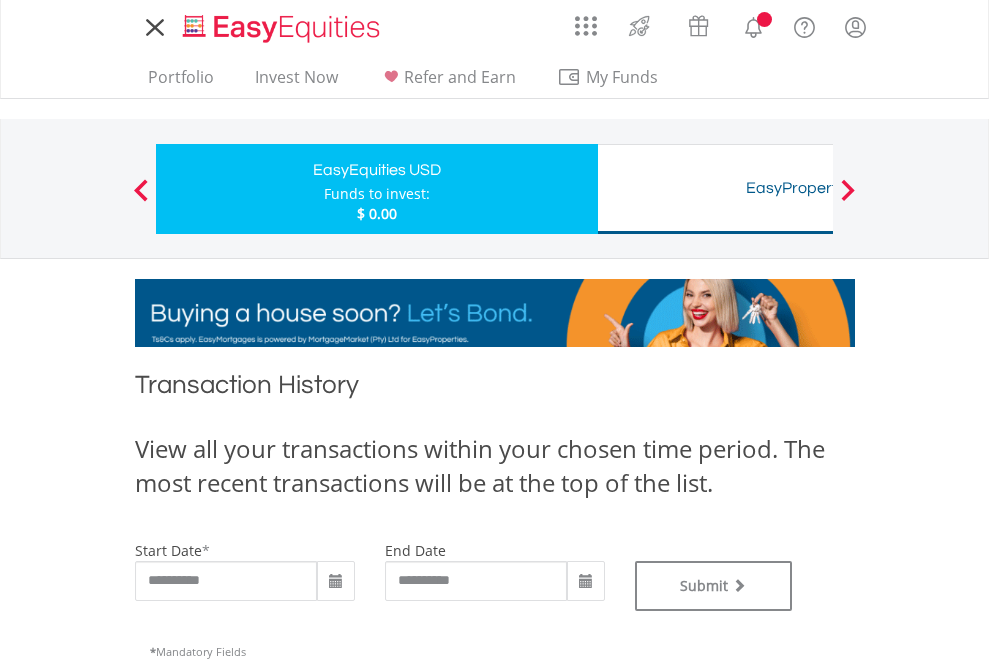 scroll, scrollTop: 0, scrollLeft: 0, axis: both 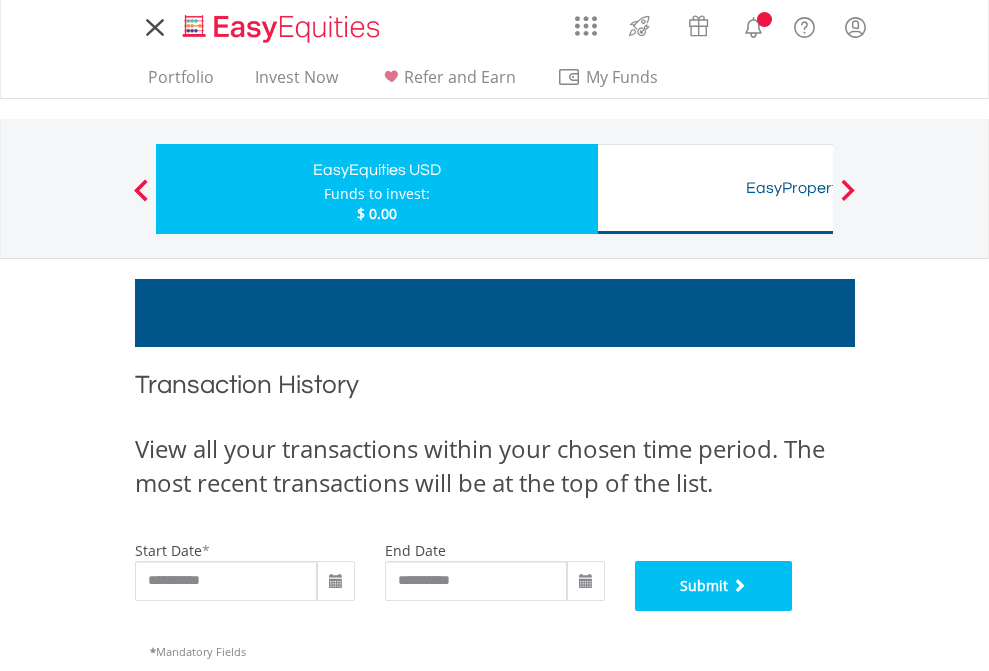 click on "Submit" at bounding box center [714, 586] 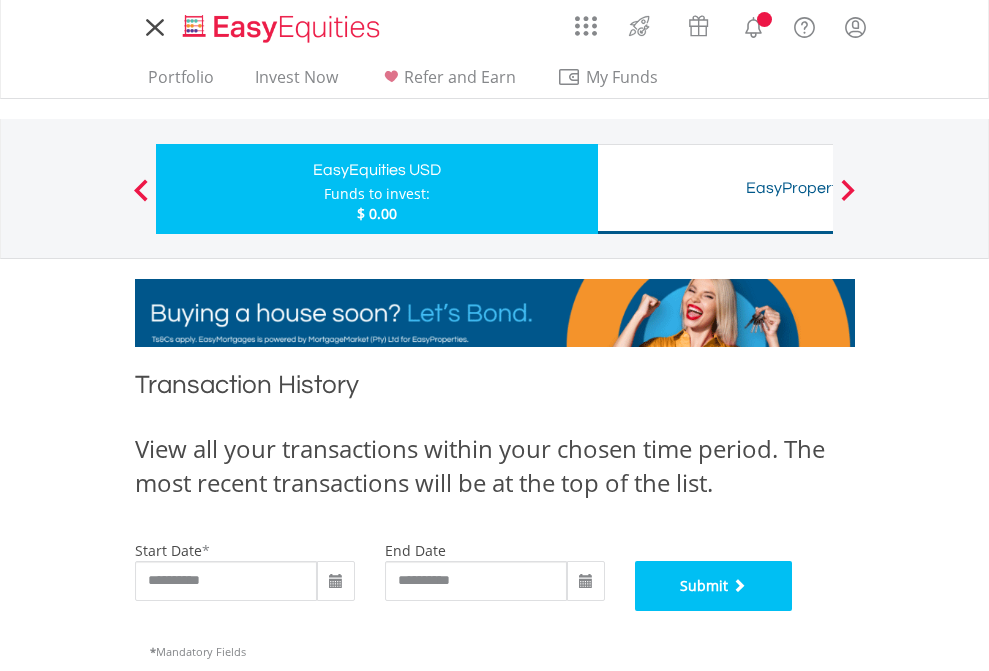 scroll, scrollTop: 811, scrollLeft: 0, axis: vertical 